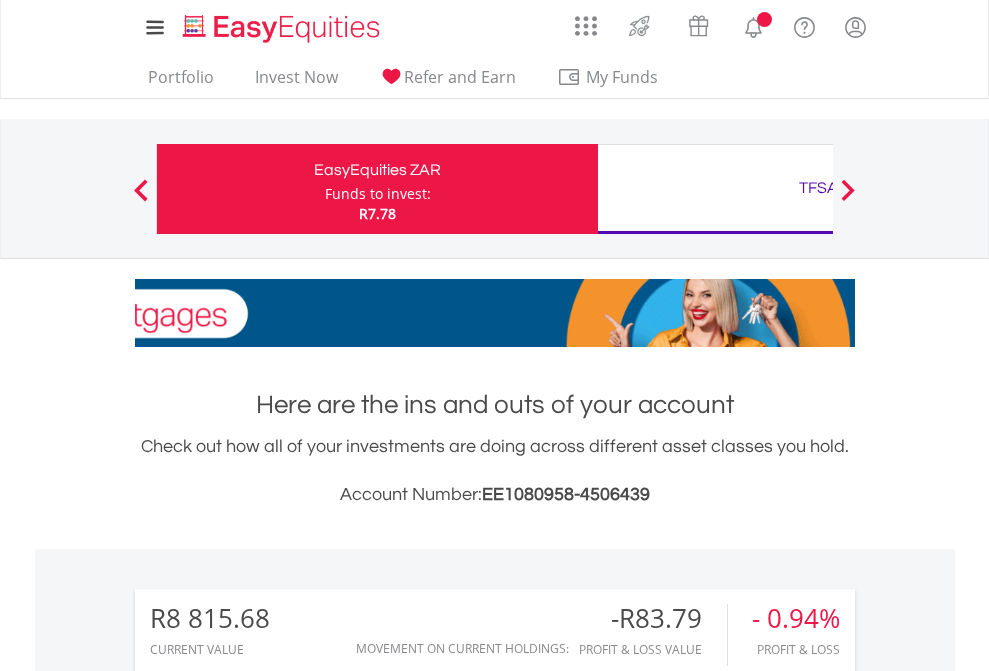 scroll, scrollTop: 0, scrollLeft: 0, axis: both 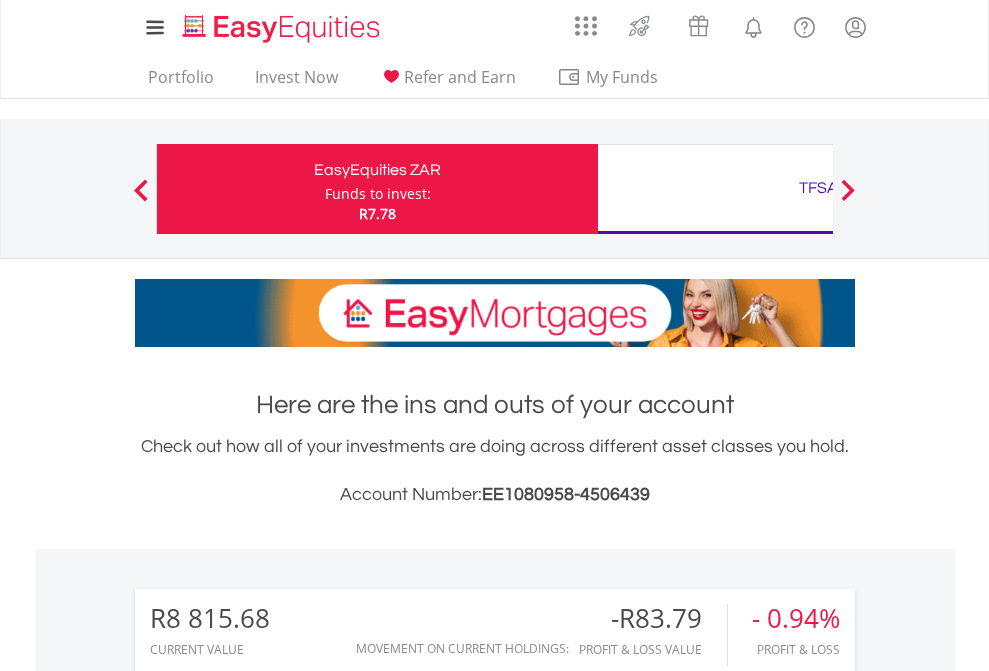 click on "Funds to invest:" at bounding box center [378, 194] 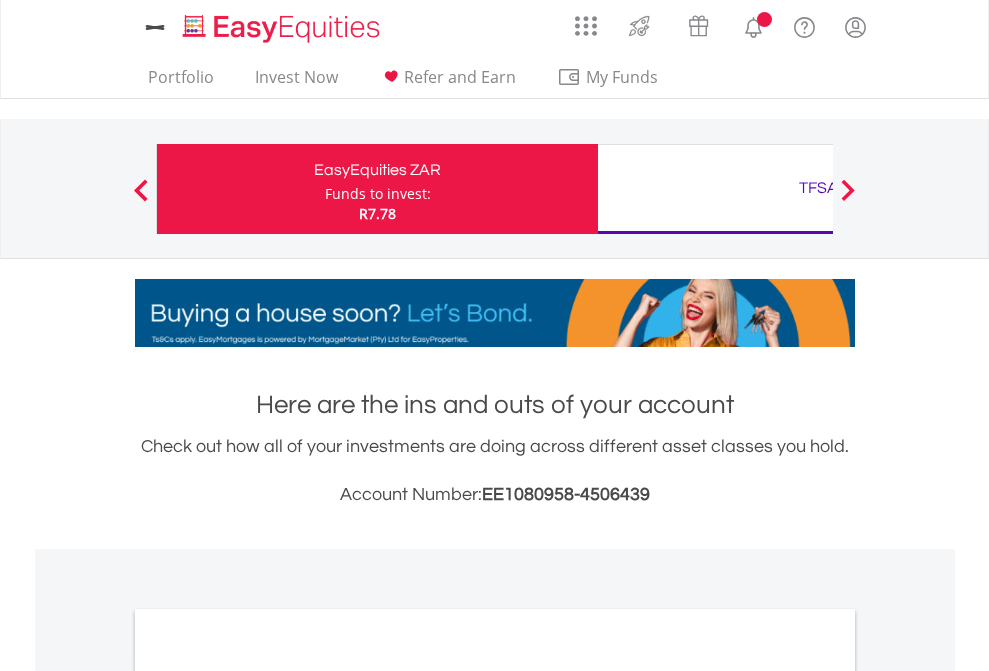 scroll, scrollTop: 0, scrollLeft: 0, axis: both 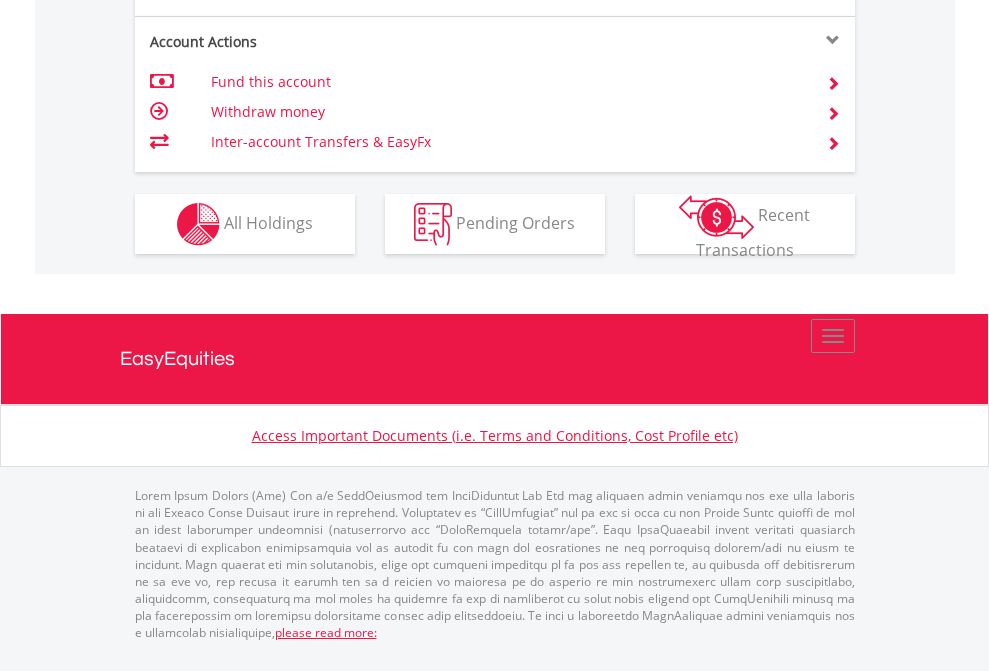 click on "Investment types" at bounding box center (706, -337) 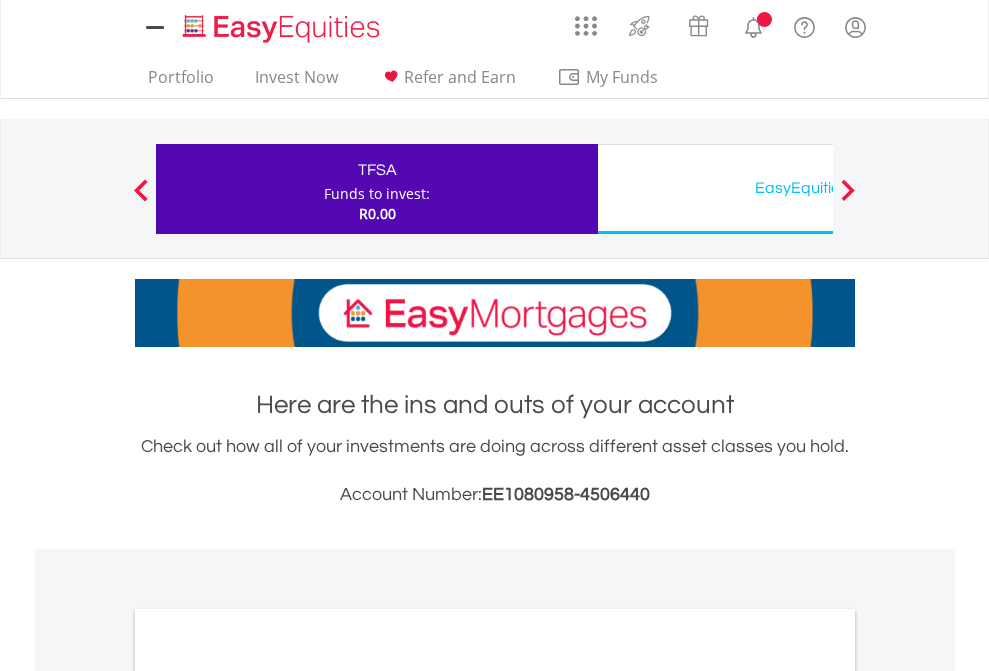 scroll, scrollTop: 0, scrollLeft: 0, axis: both 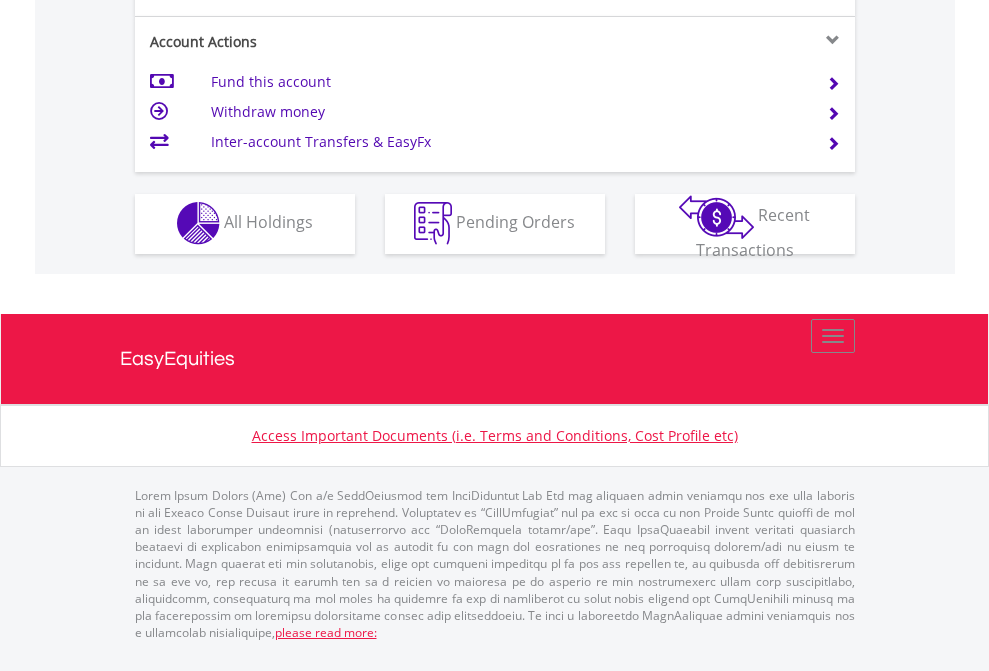 click on "Investment types" at bounding box center [706, -353] 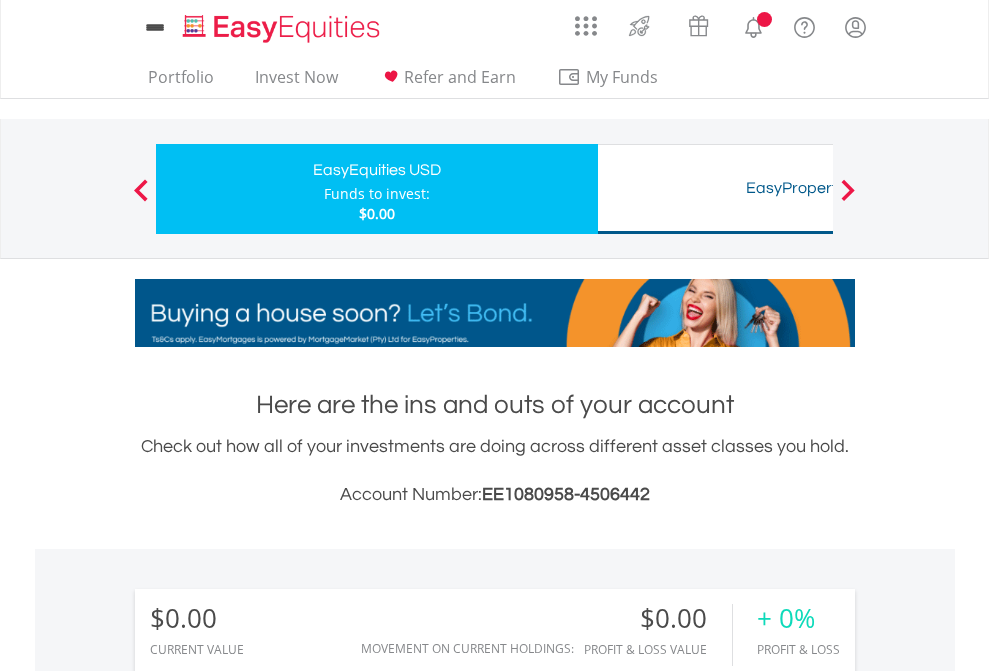 scroll, scrollTop: 0, scrollLeft: 0, axis: both 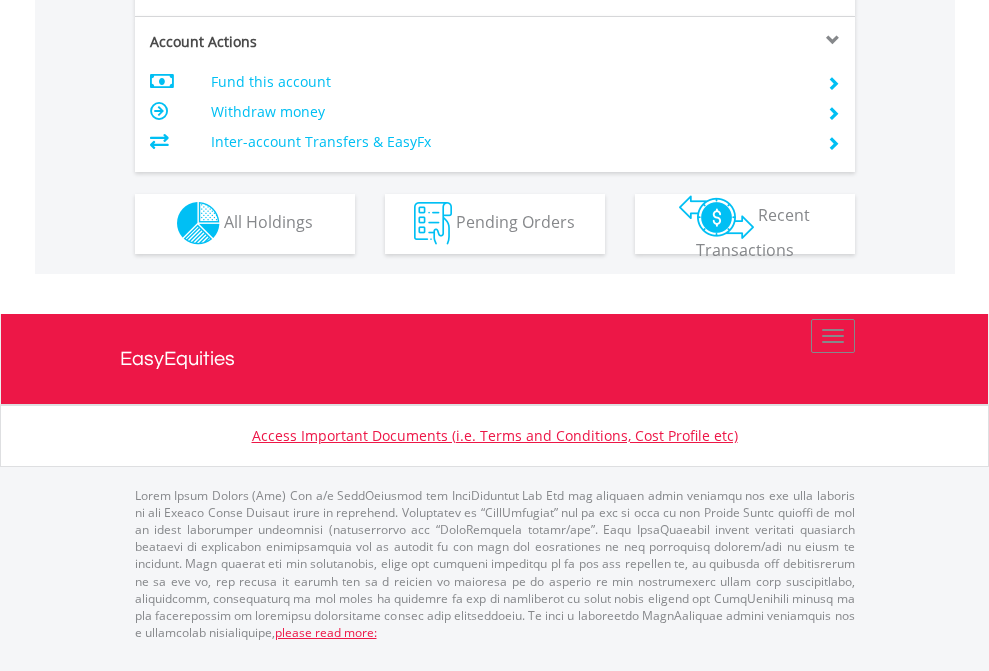 click on "Investment types" at bounding box center [706, -353] 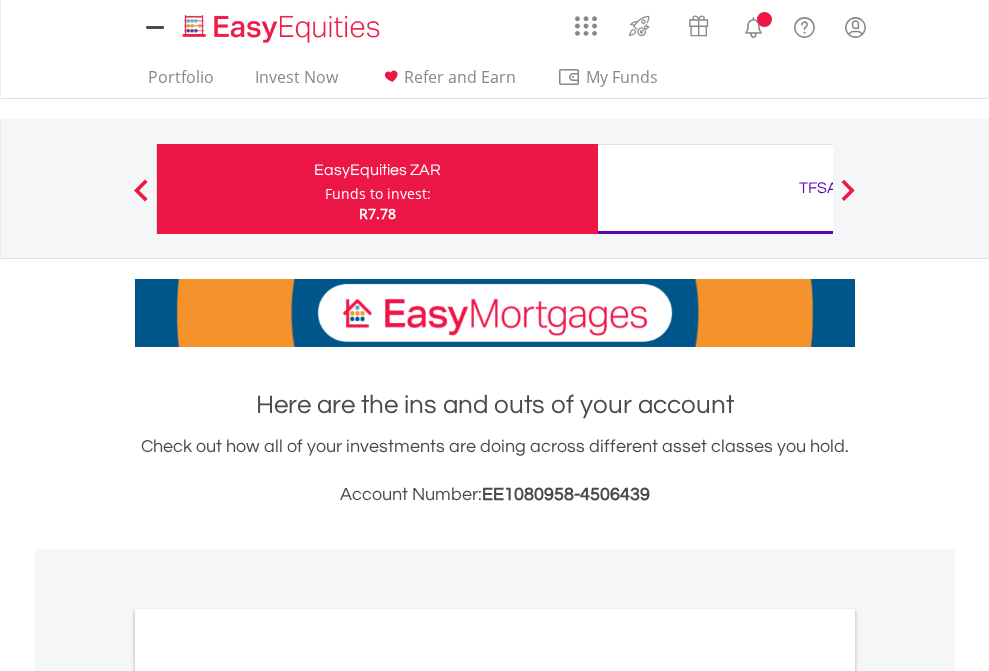 scroll, scrollTop: 1202, scrollLeft: 0, axis: vertical 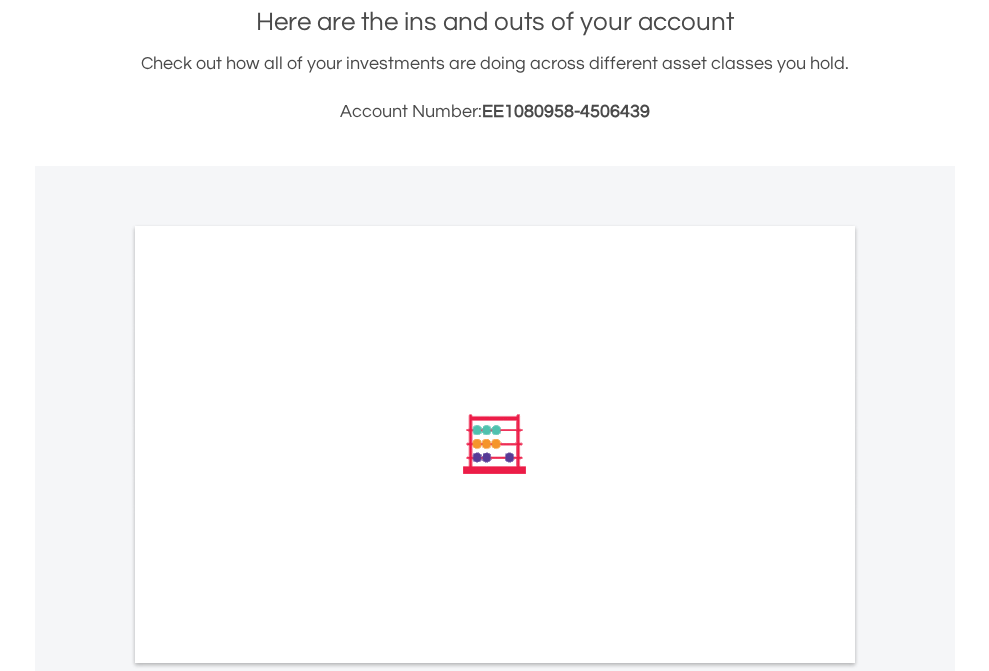 click on "All Holdings" at bounding box center [268, 713] 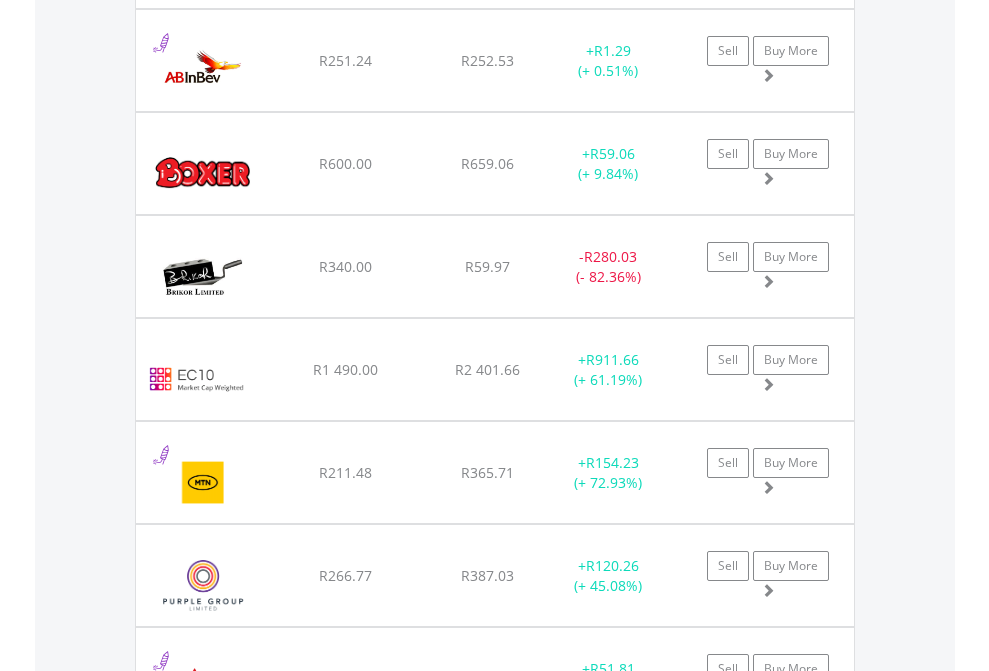scroll, scrollTop: 2305, scrollLeft: 0, axis: vertical 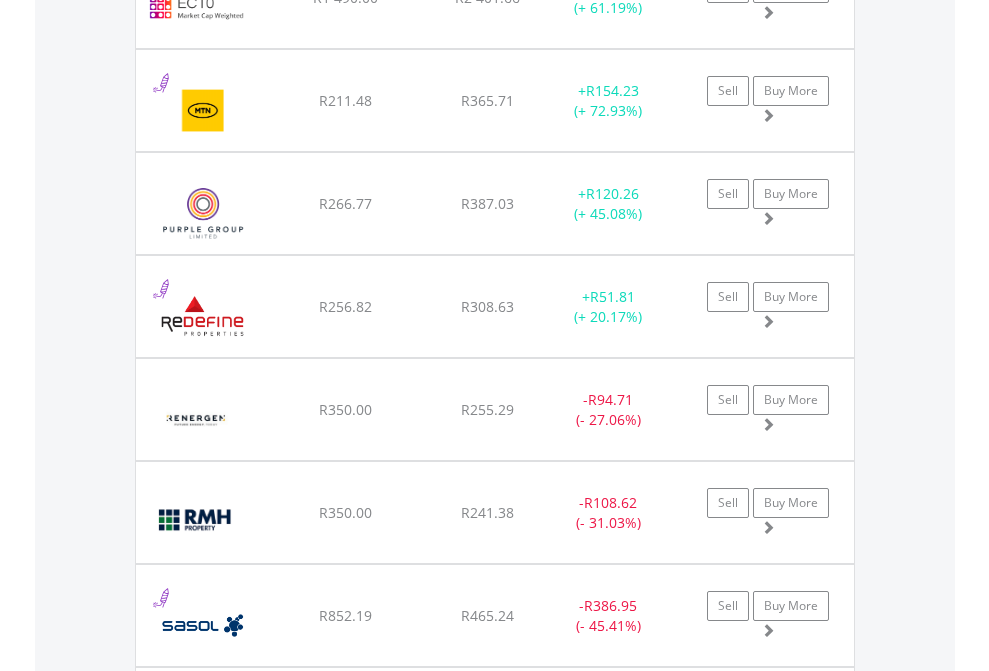 click on "TFSA" at bounding box center (818, -2117) 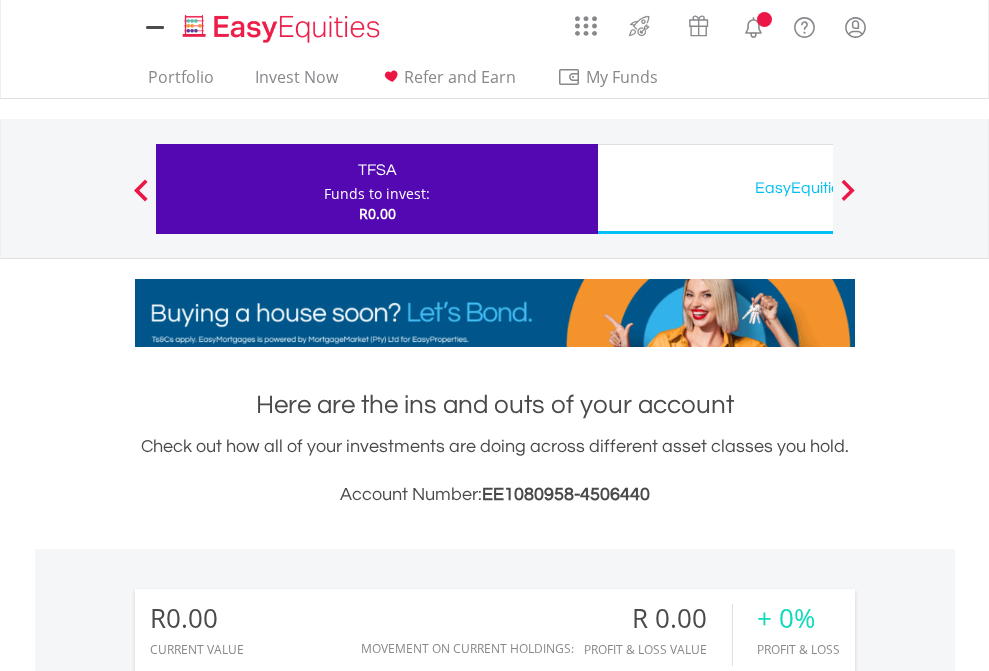 click on "All Holdings" at bounding box center [268, 1442] 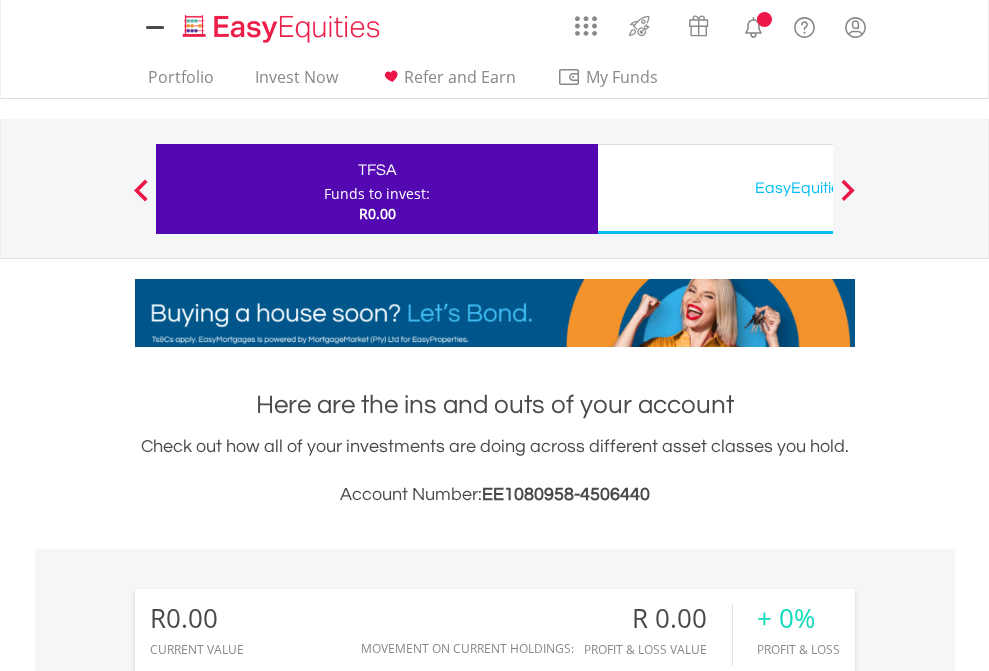 scroll, scrollTop: 1486, scrollLeft: 0, axis: vertical 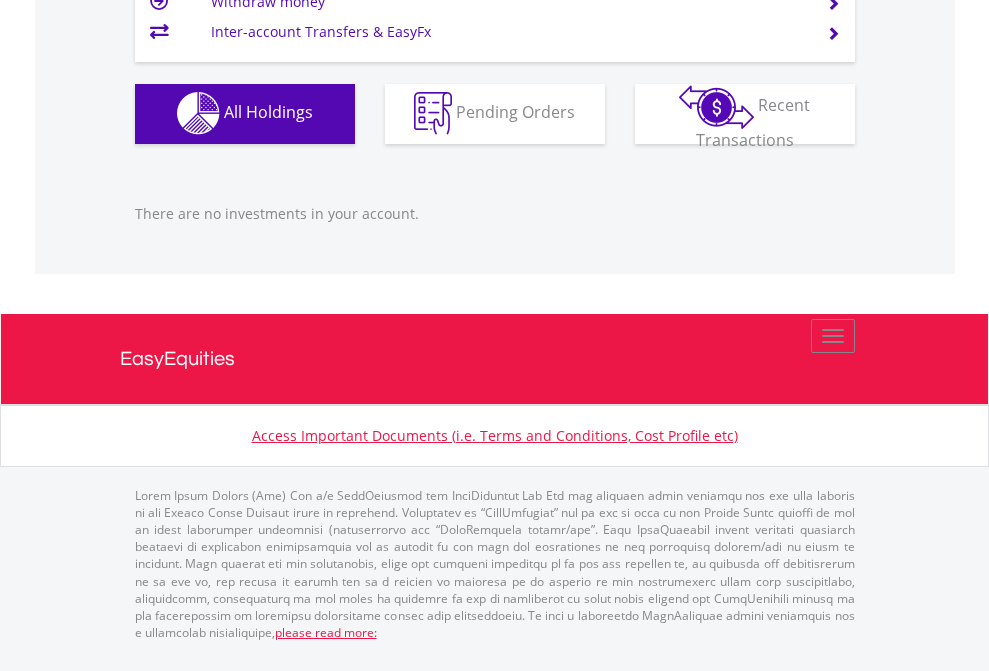 click on "EasyEquities USD" at bounding box center [818, -1142] 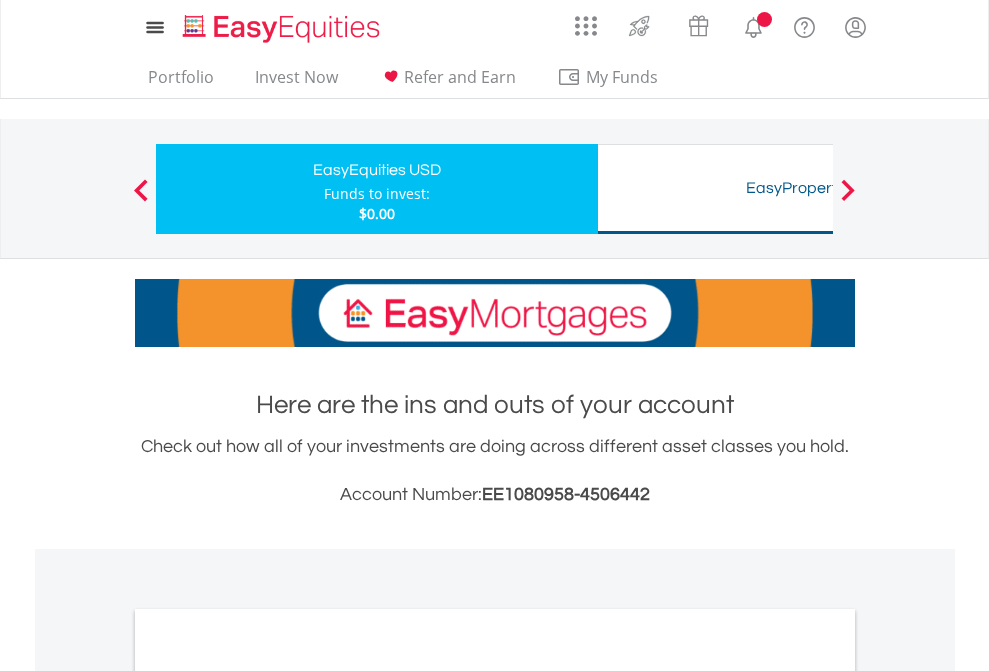 scroll, scrollTop: 1202, scrollLeft: 0, axis: vertical 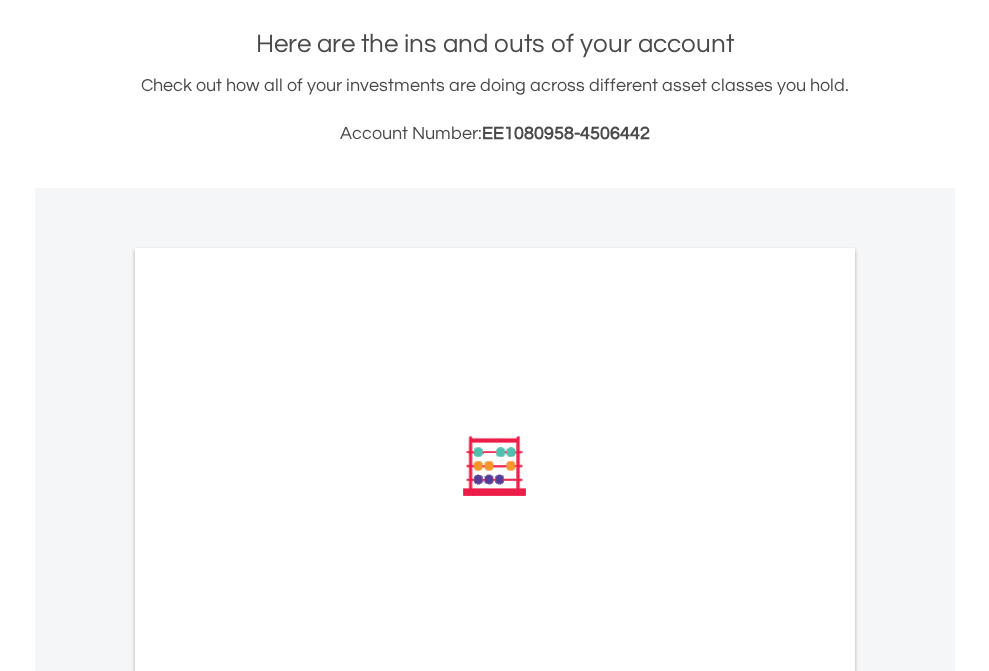click on "All Holdings" at bounding box center (268, 735) 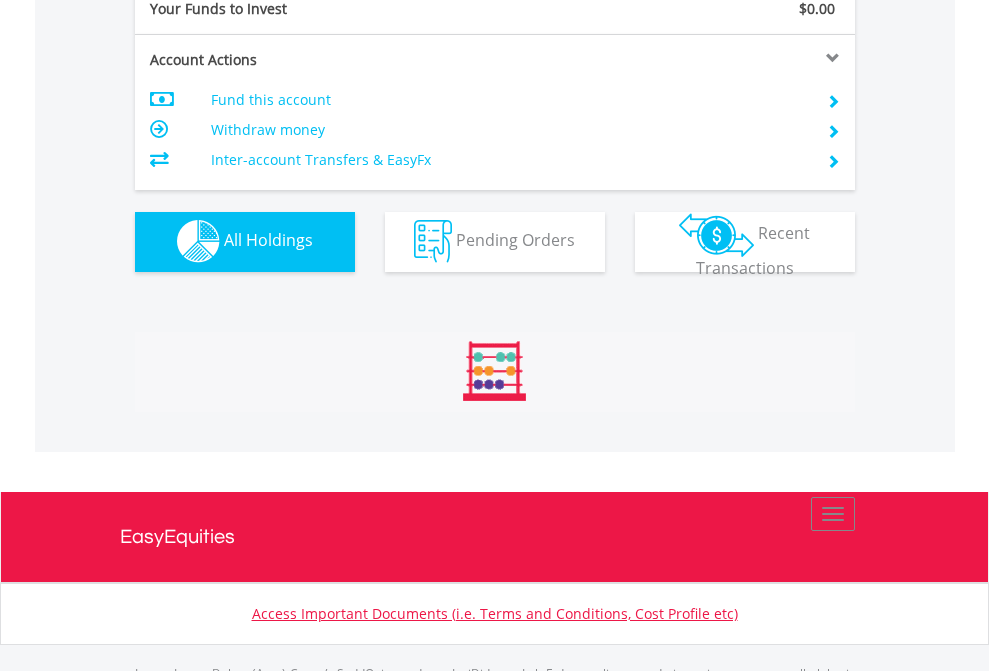scroll, scrollTop: 999808, scrollLeft: 999687, axis: both 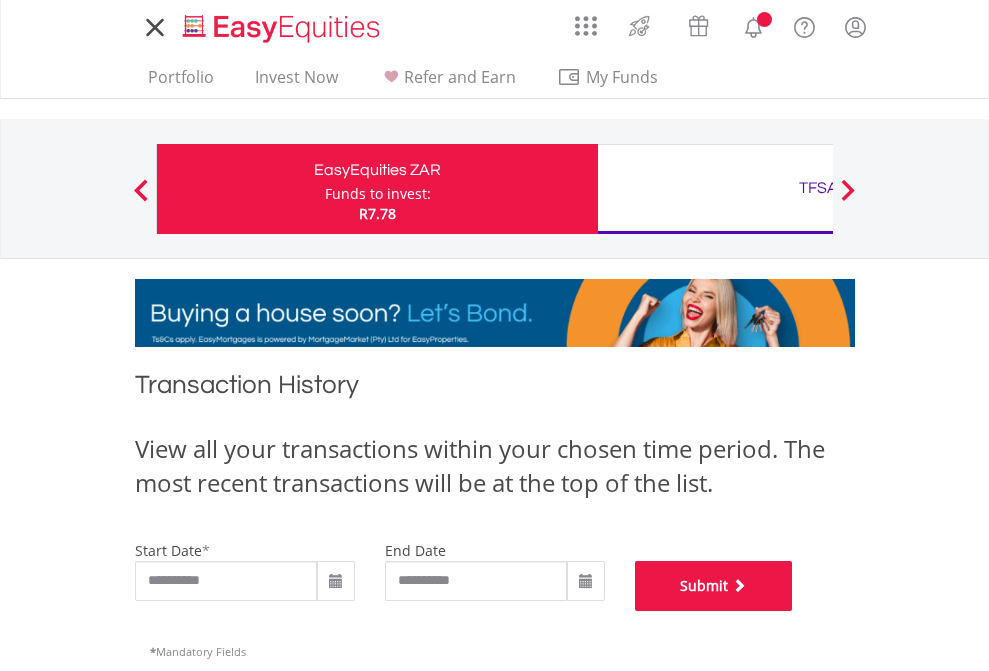 click on "Submit" at bounding box center (714, 586) 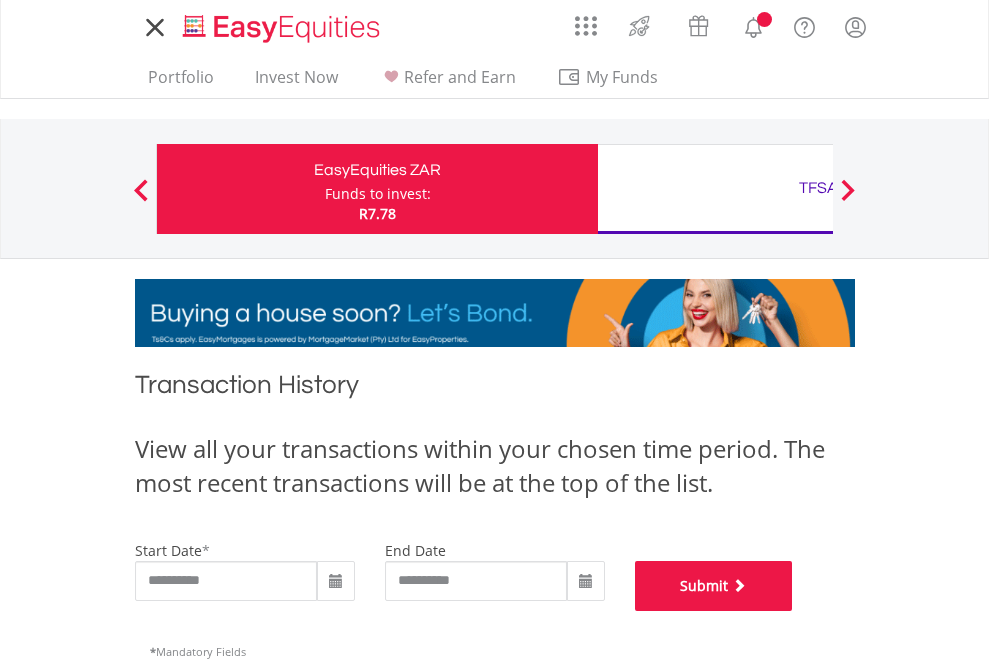 scroll, scrollTop: 811, scrollLeft: 0, axis: vertical 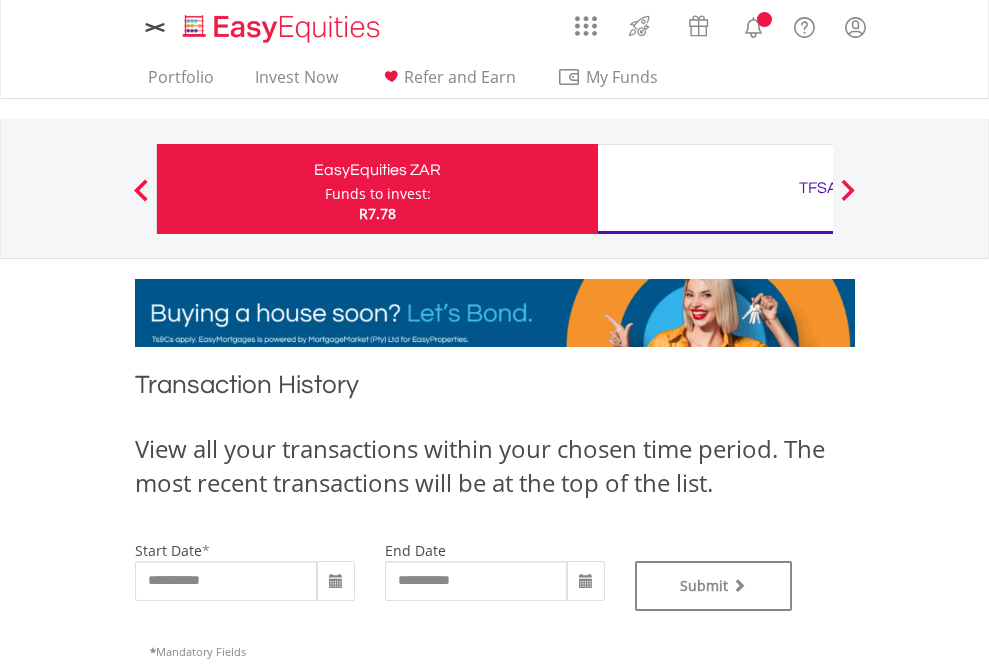 click on "TFSA" at bounding box center [818, 188] 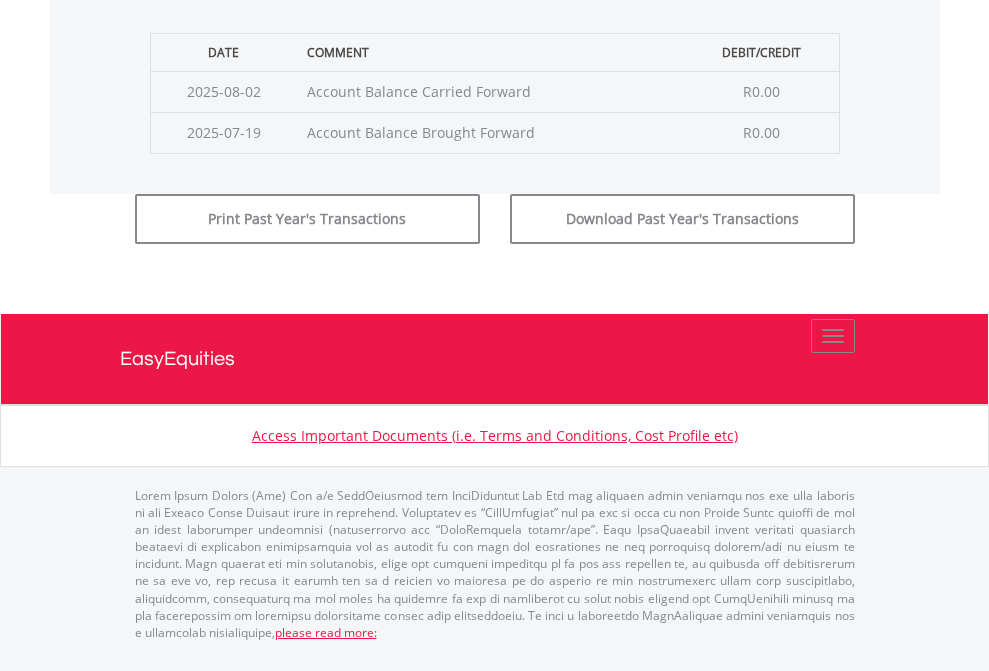 click on "Submit" at bounding box center [714, -183] 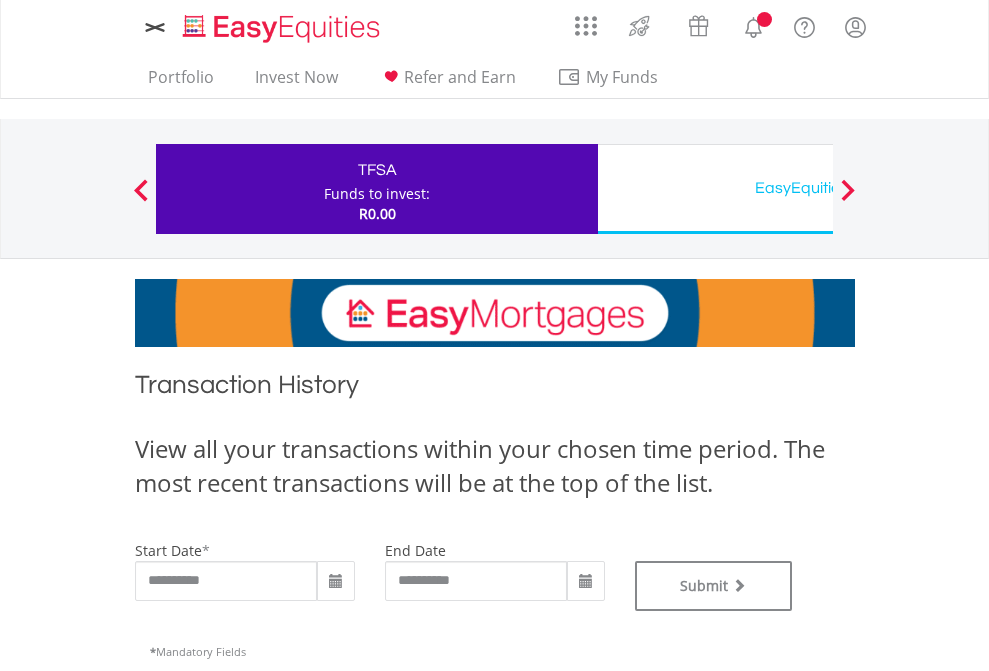 scroll, scrollTop: 0, scrollLeft: 0, axis: both 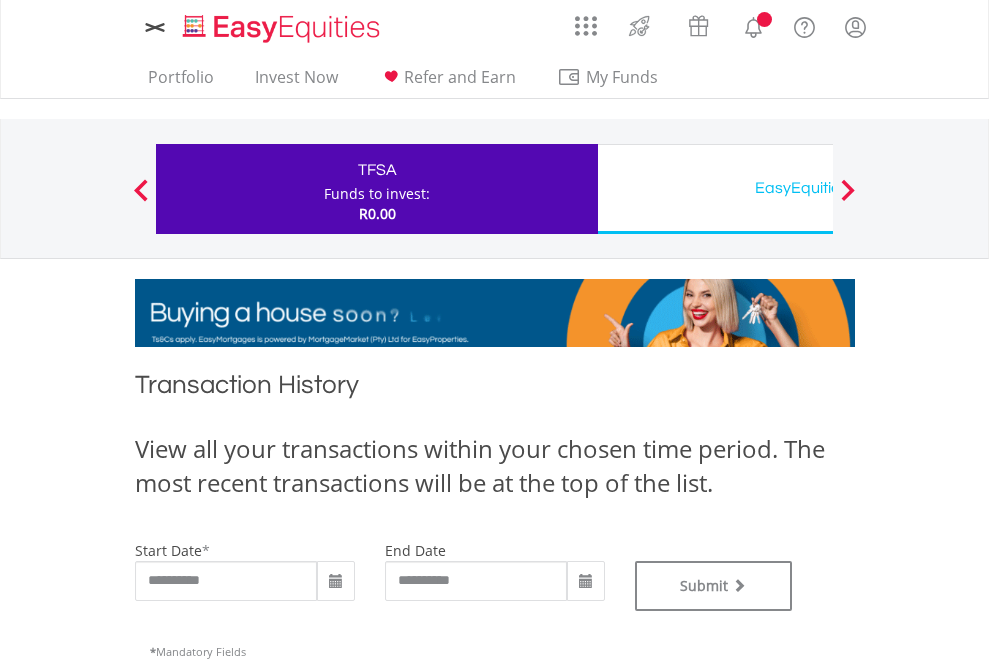 click on "EasyEquities USD" at bounding box center [818, 188] 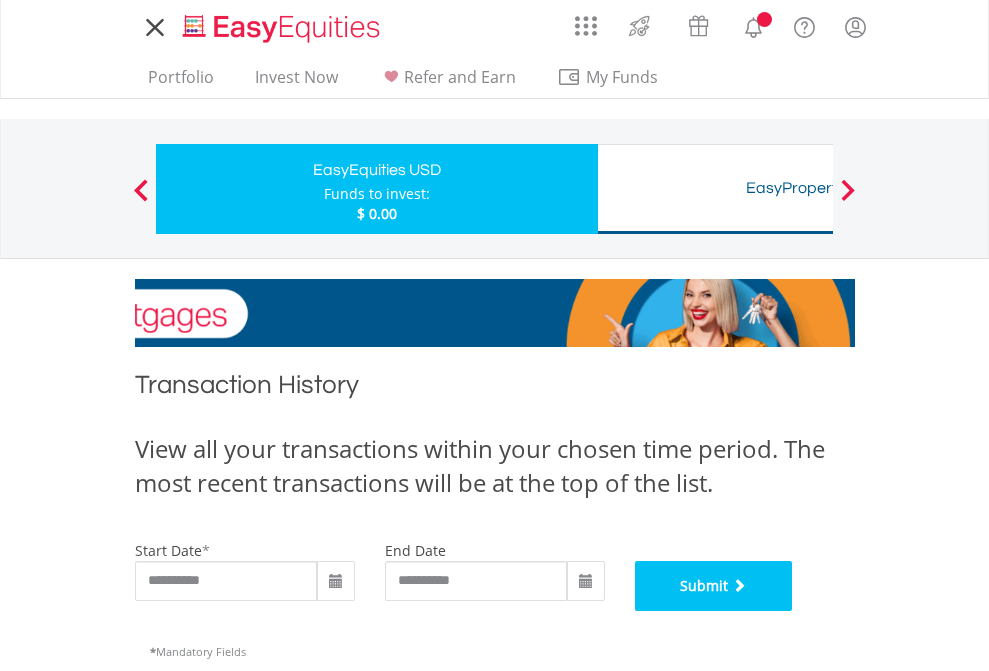 click on "Submit" at bounding box center (714, 586) 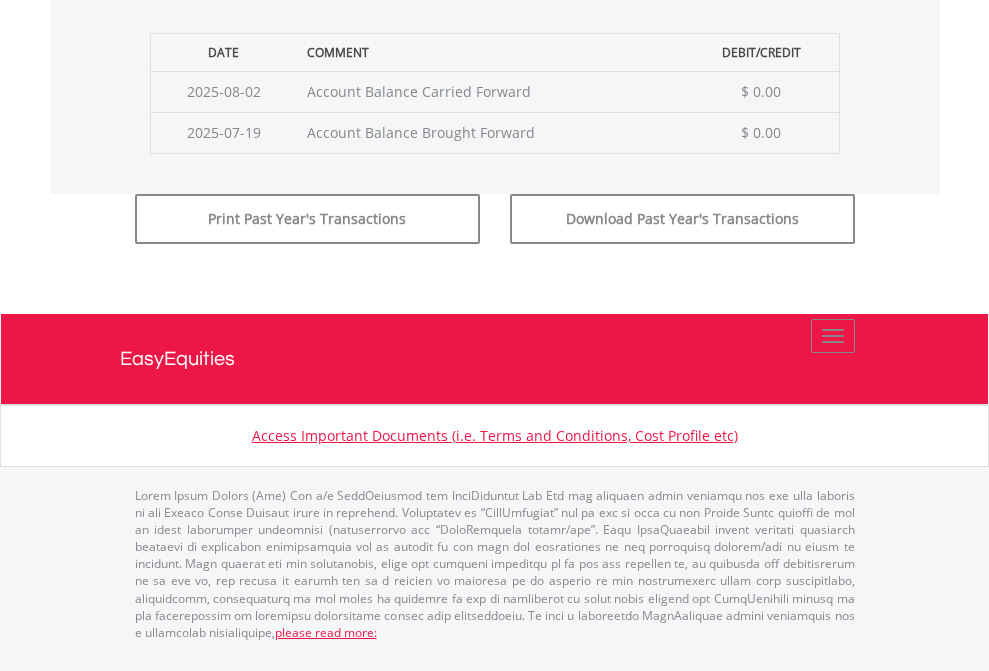 scroll, scrollTop: 811, scrollLeft: 0, axis: vertical 